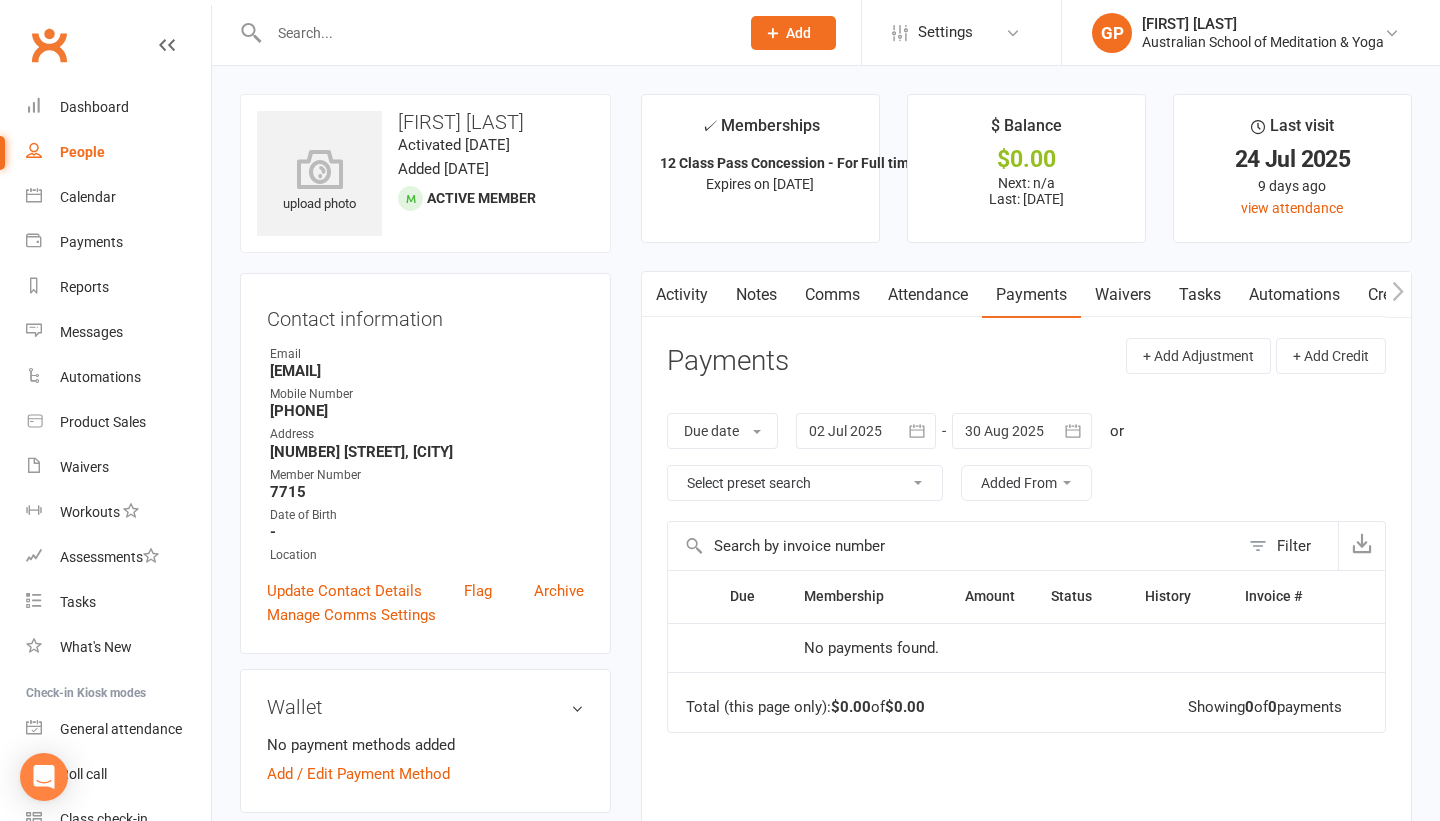 scroll, scrollTop: 0, scrollLeft: 0, axis: both 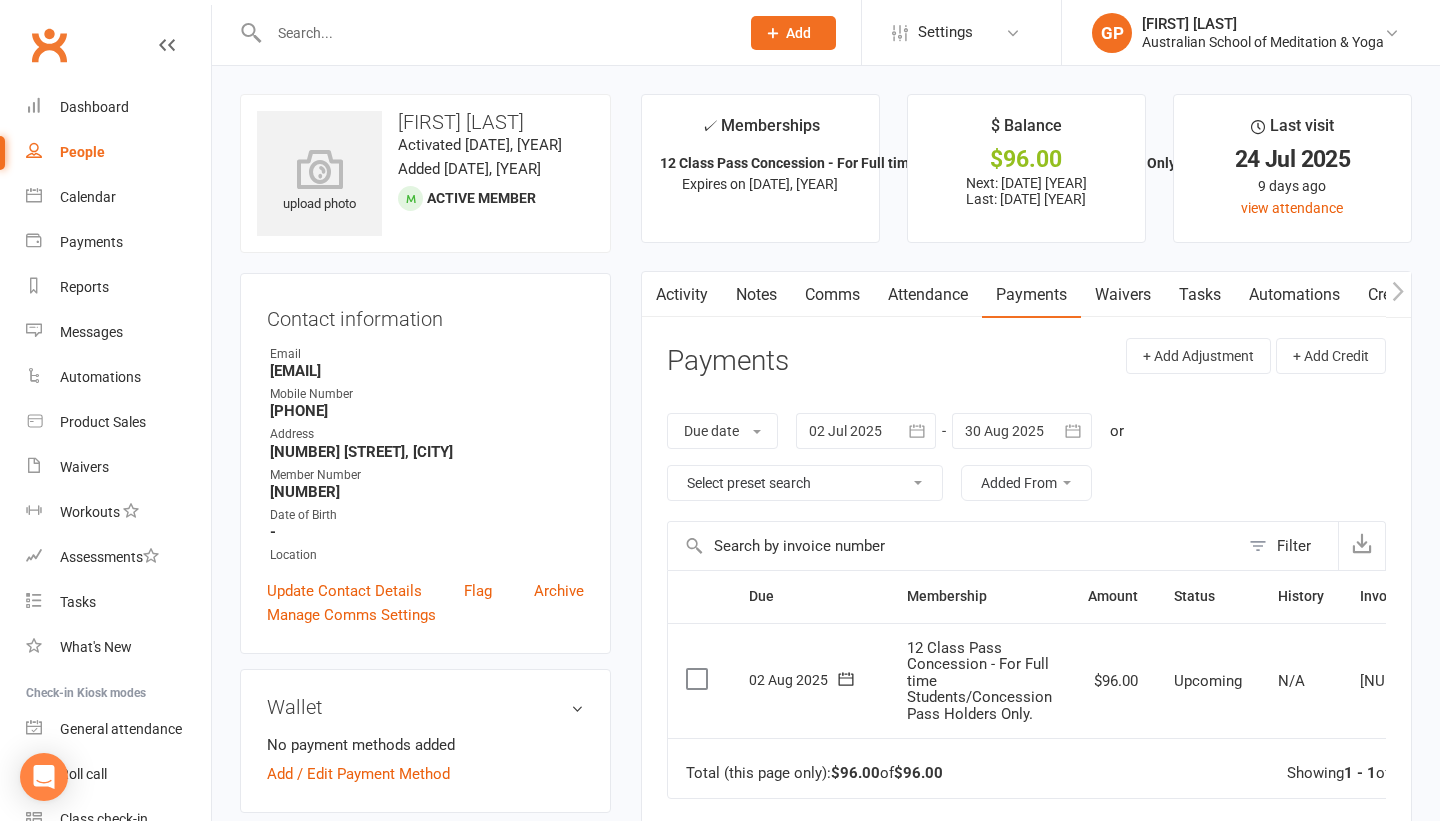 click at bounding box center [699, 679] 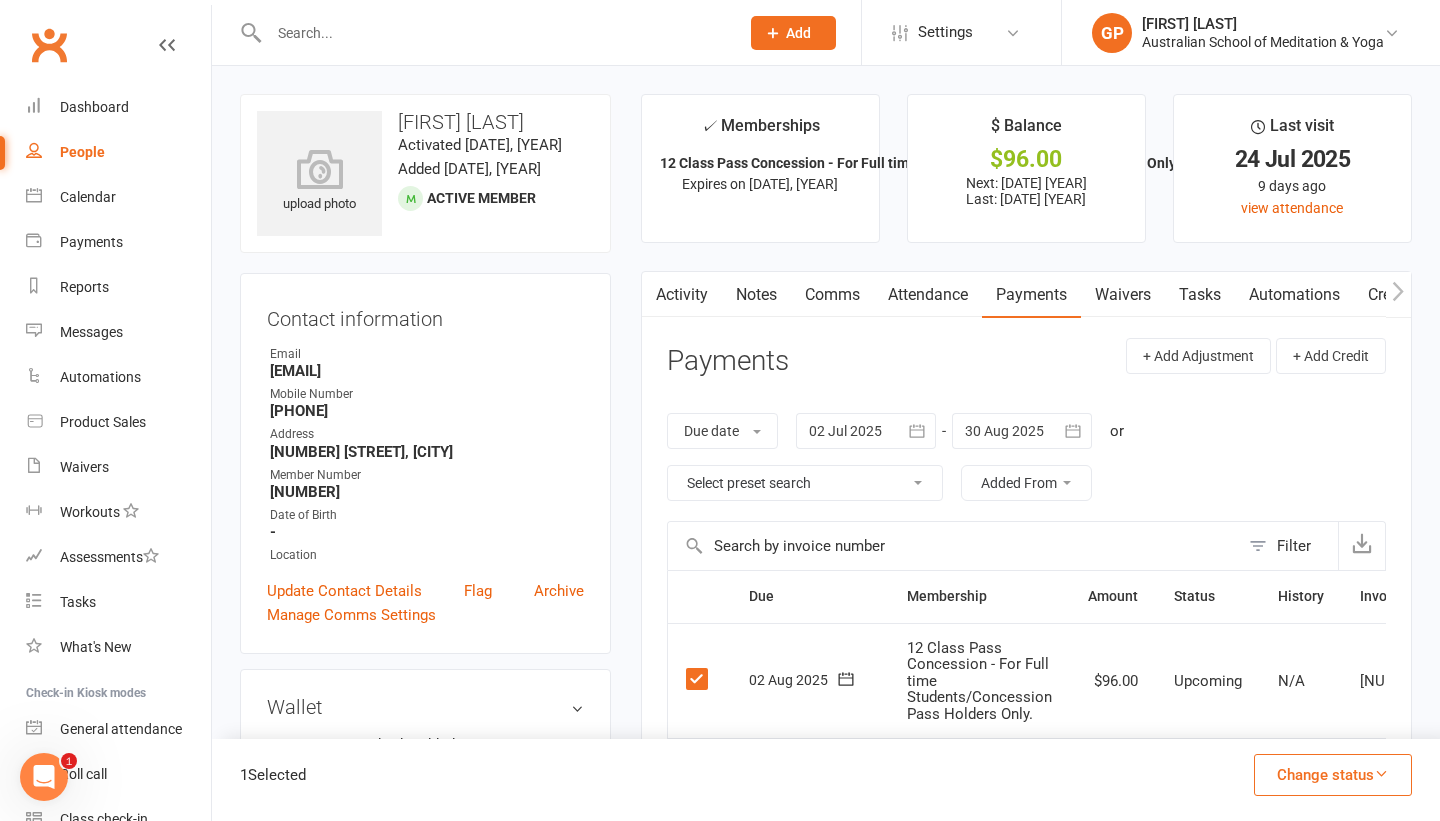 scroll, scrollTop: 0, scrollLeft: 0, axis: both 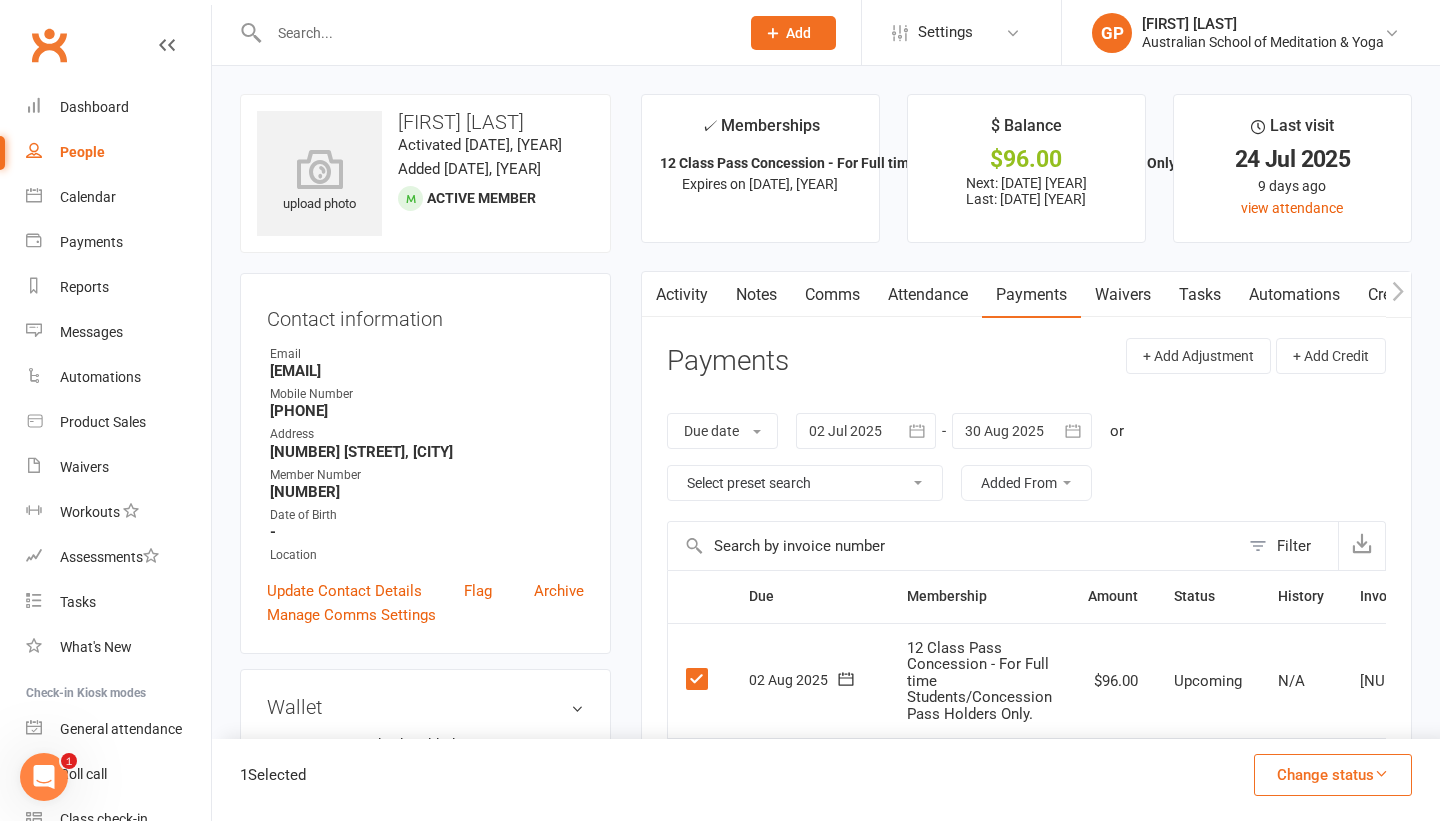 click on "Change status" at bounding box center [1333, 775] 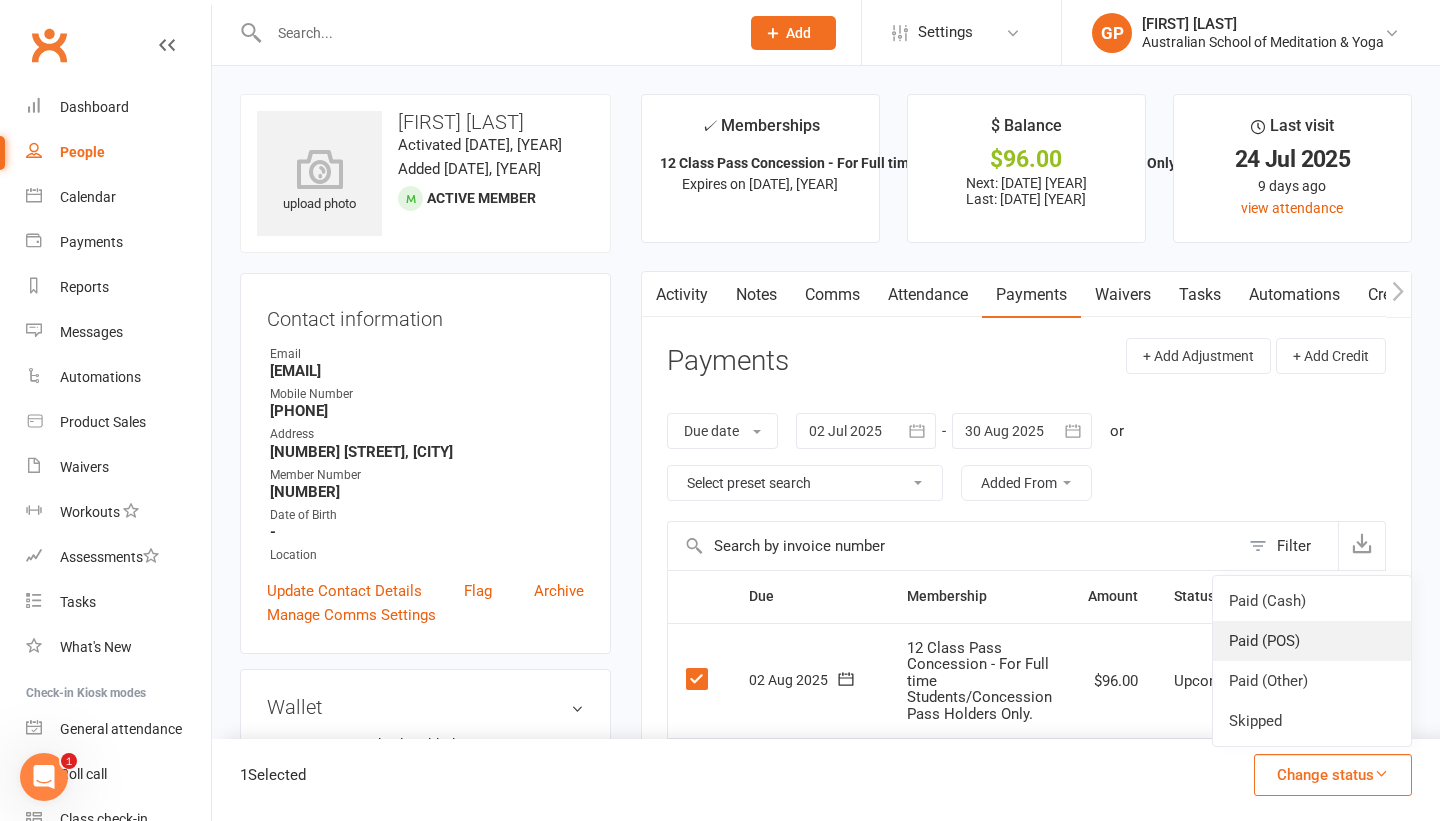 click on "Paid (POS)" at bounding box center [1312, 641] 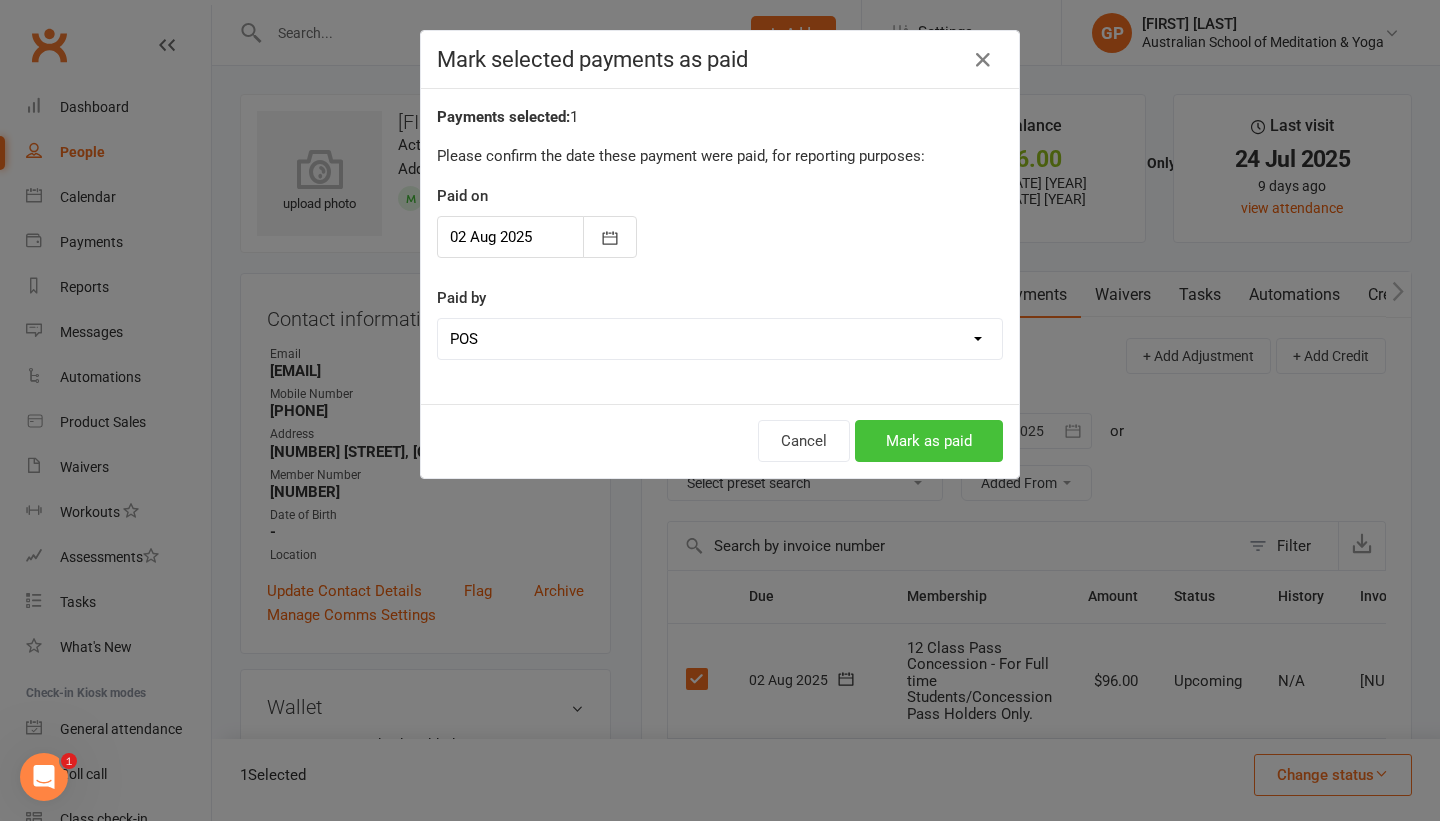 click on "Mark as paid" at bounding box center [929, 441] 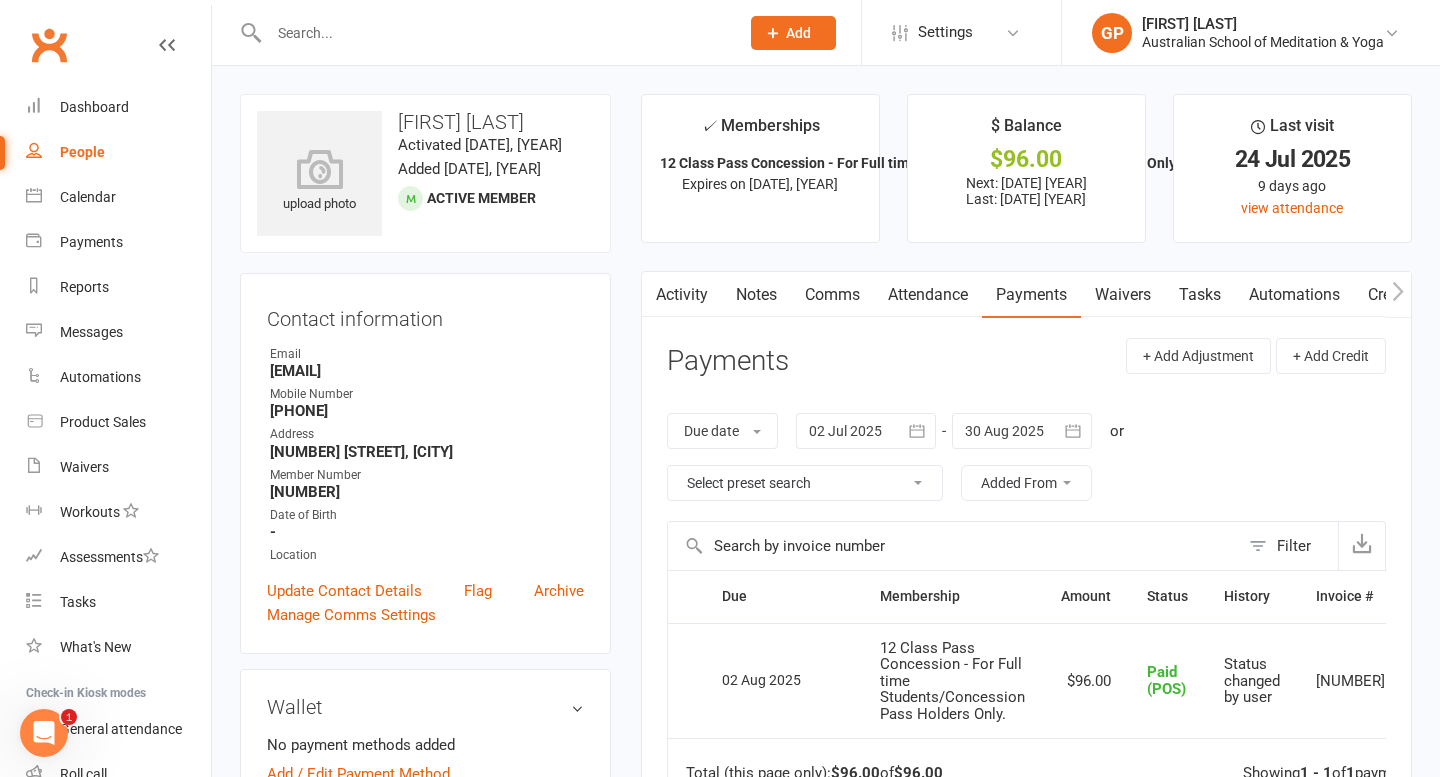 click at bounding box center (494, 33) 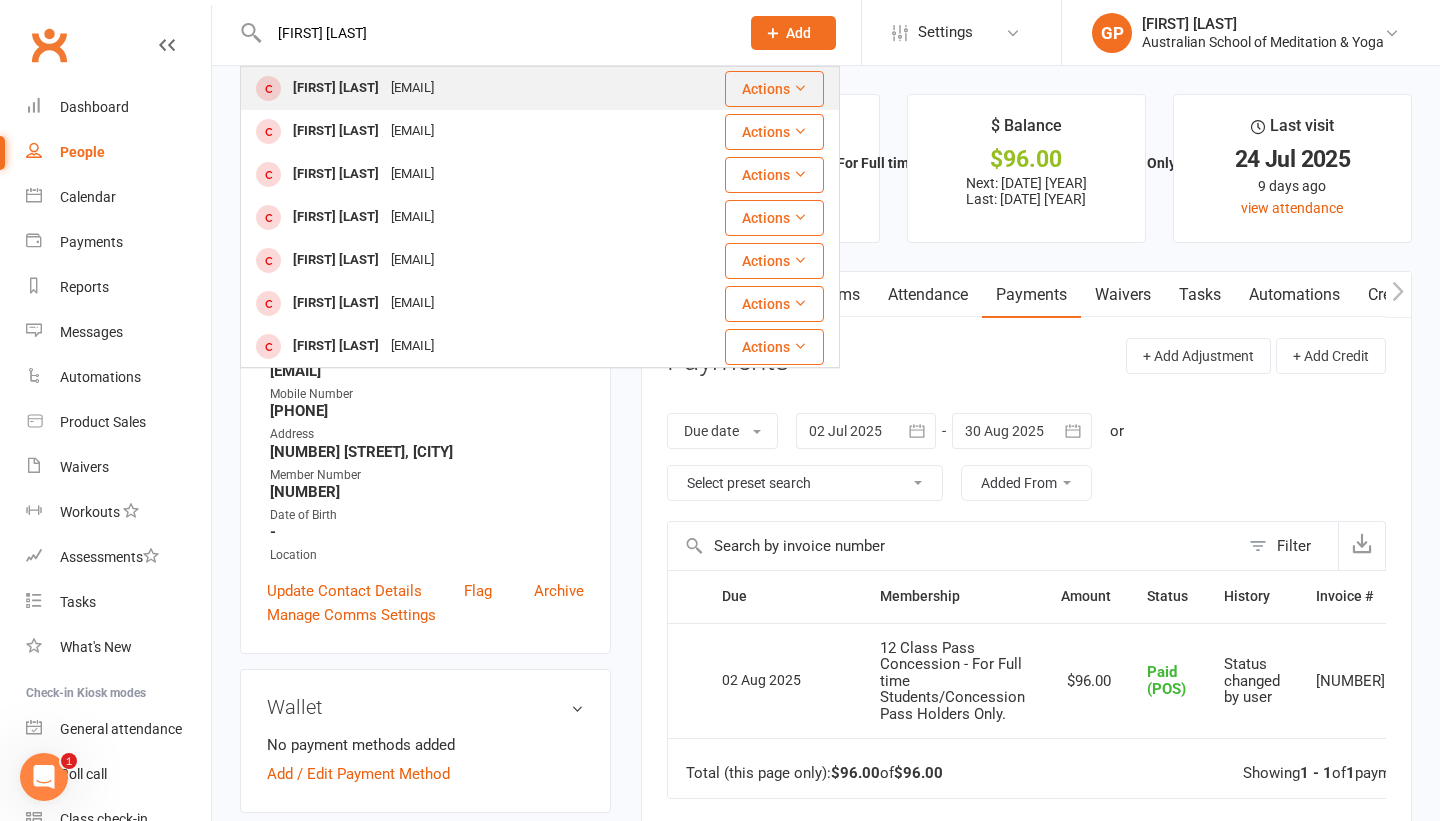 type on "[FIRST] [LAST]" 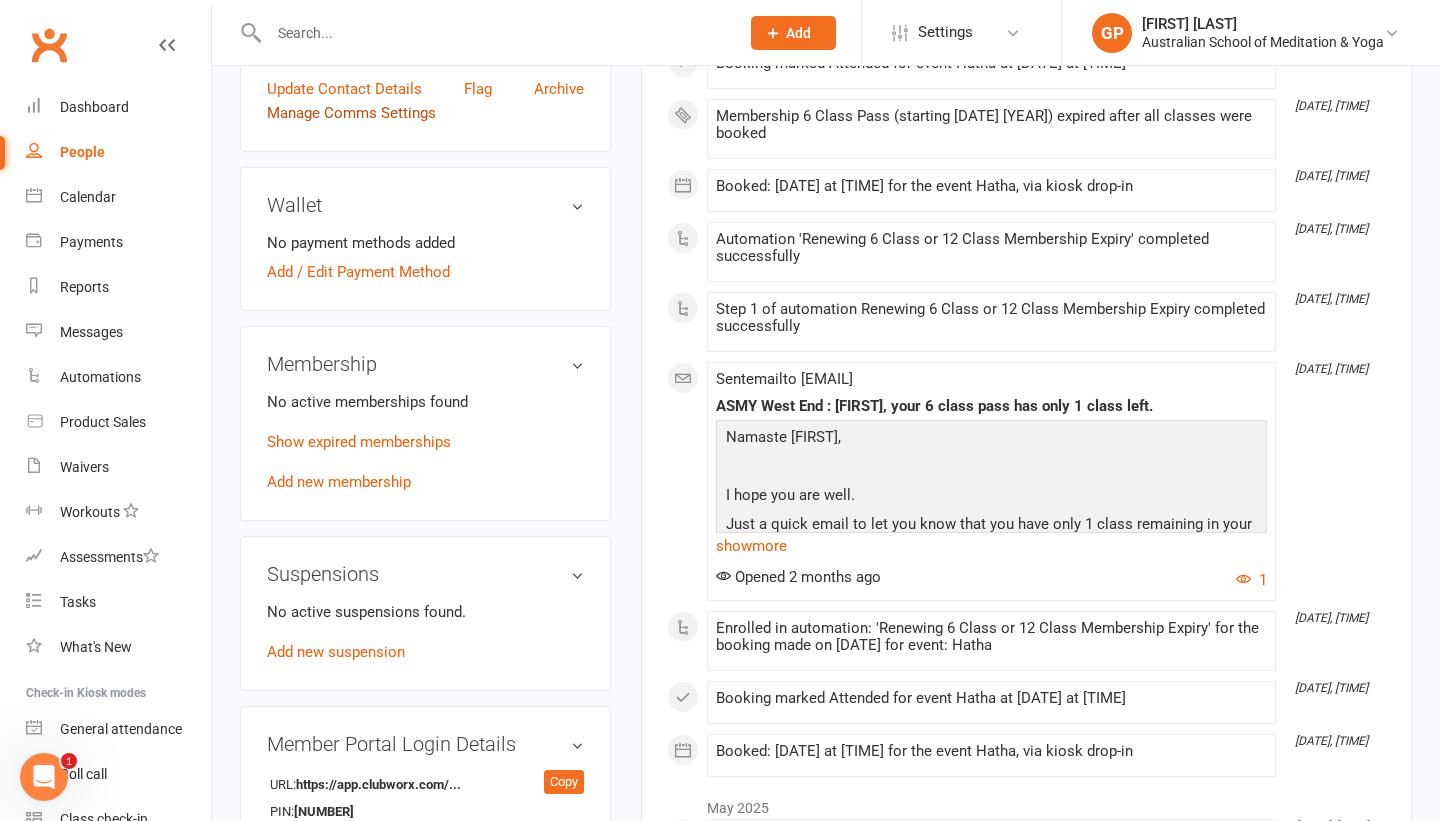 scroll, scrollTop: 543, scrollLeft: 0, axis: vertical 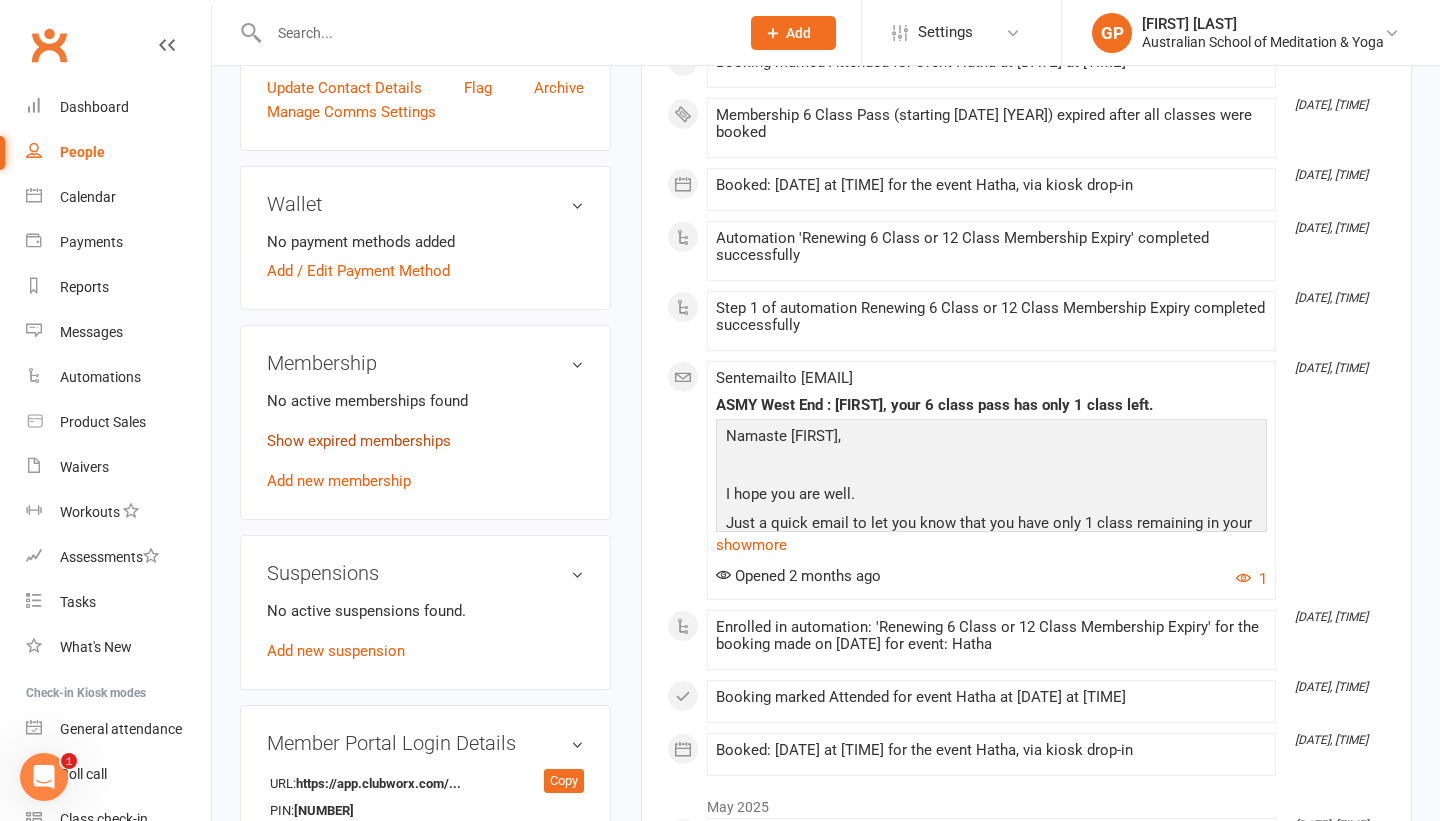click on "Show expired memberships" at bounding box center [359, 441] 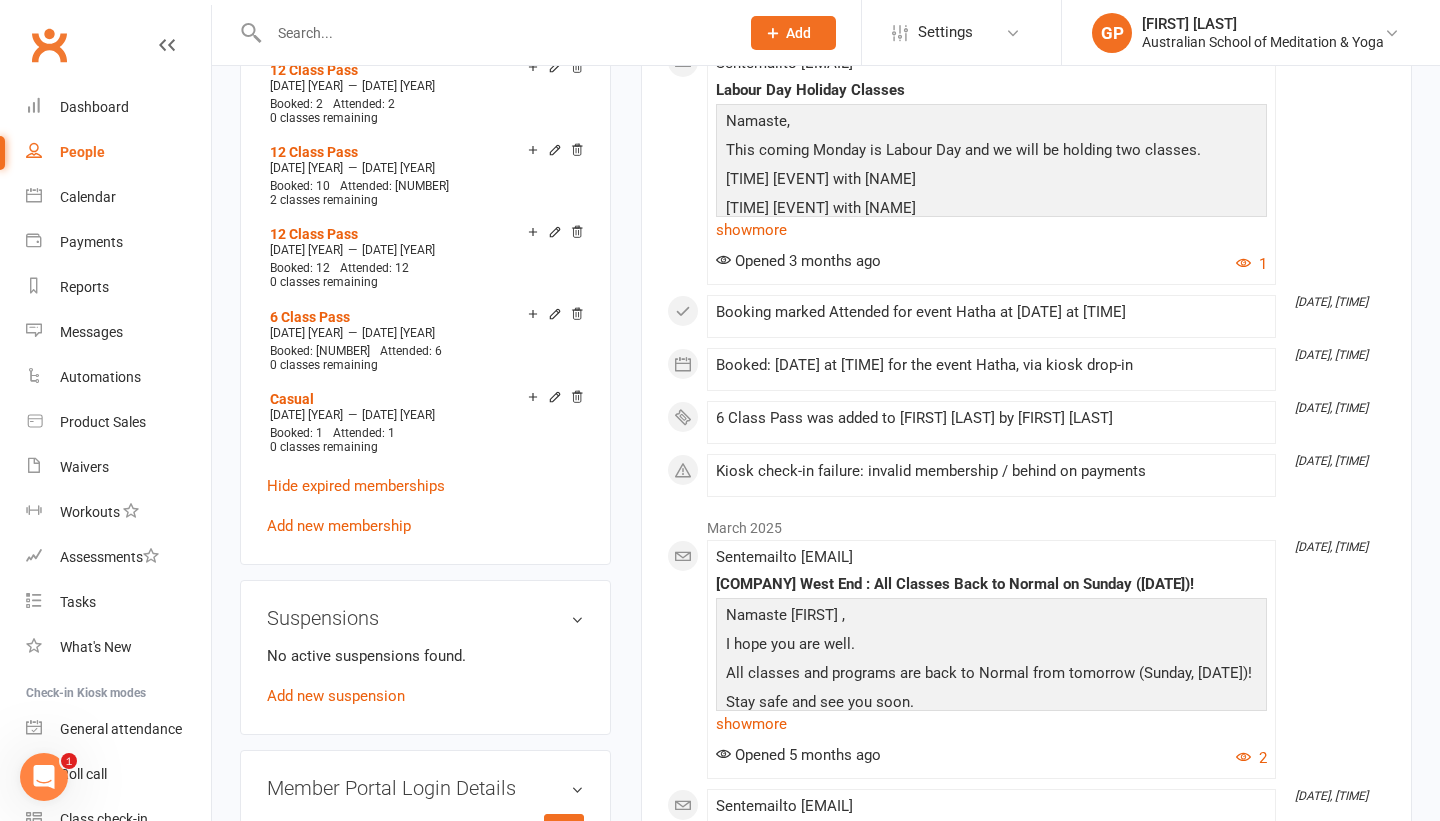 scroll, scrollTop: 1611, scrollLeft: 0, axis: vertical 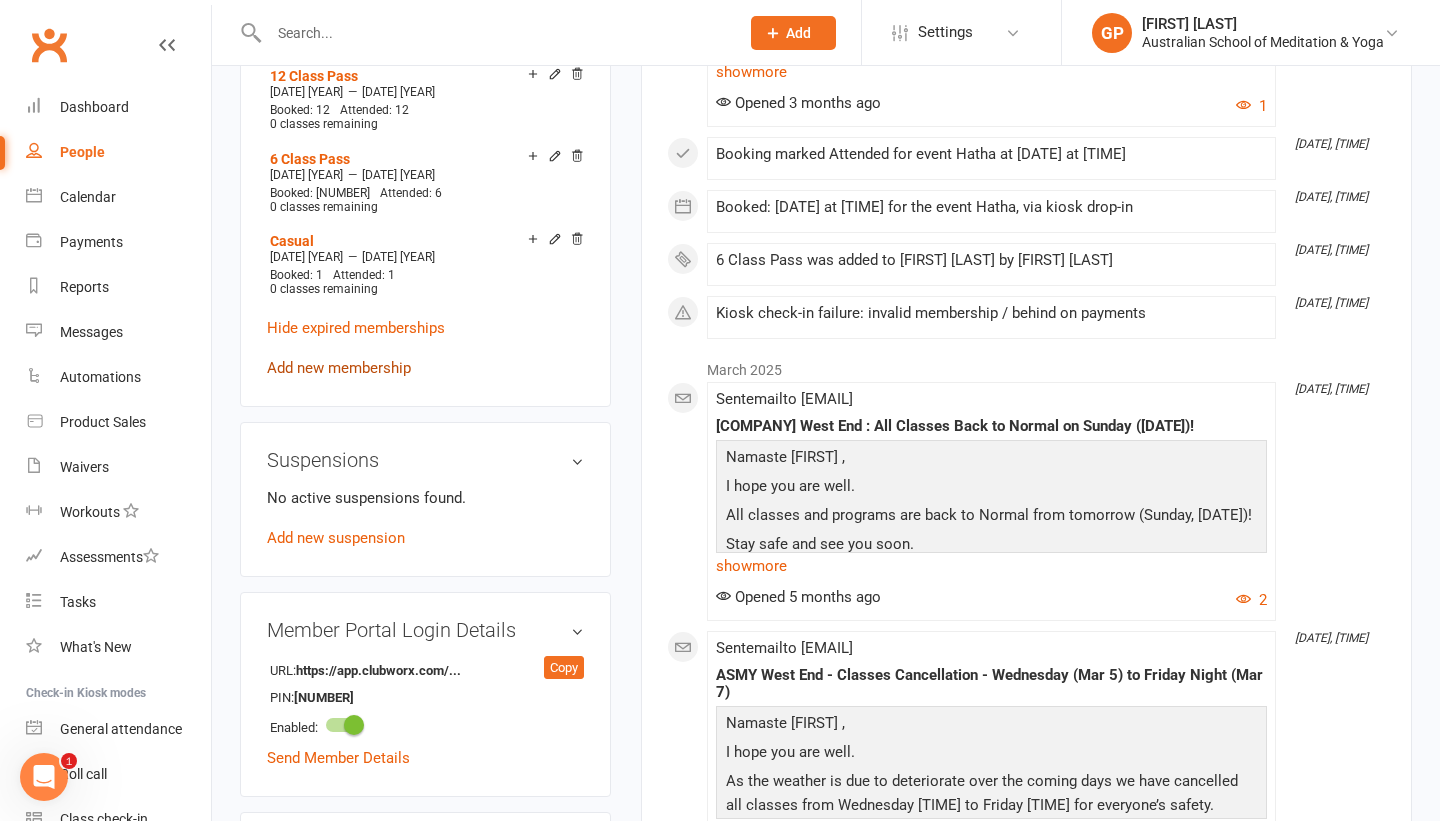 click on "Add new membership" at bounding box center [339, 368] 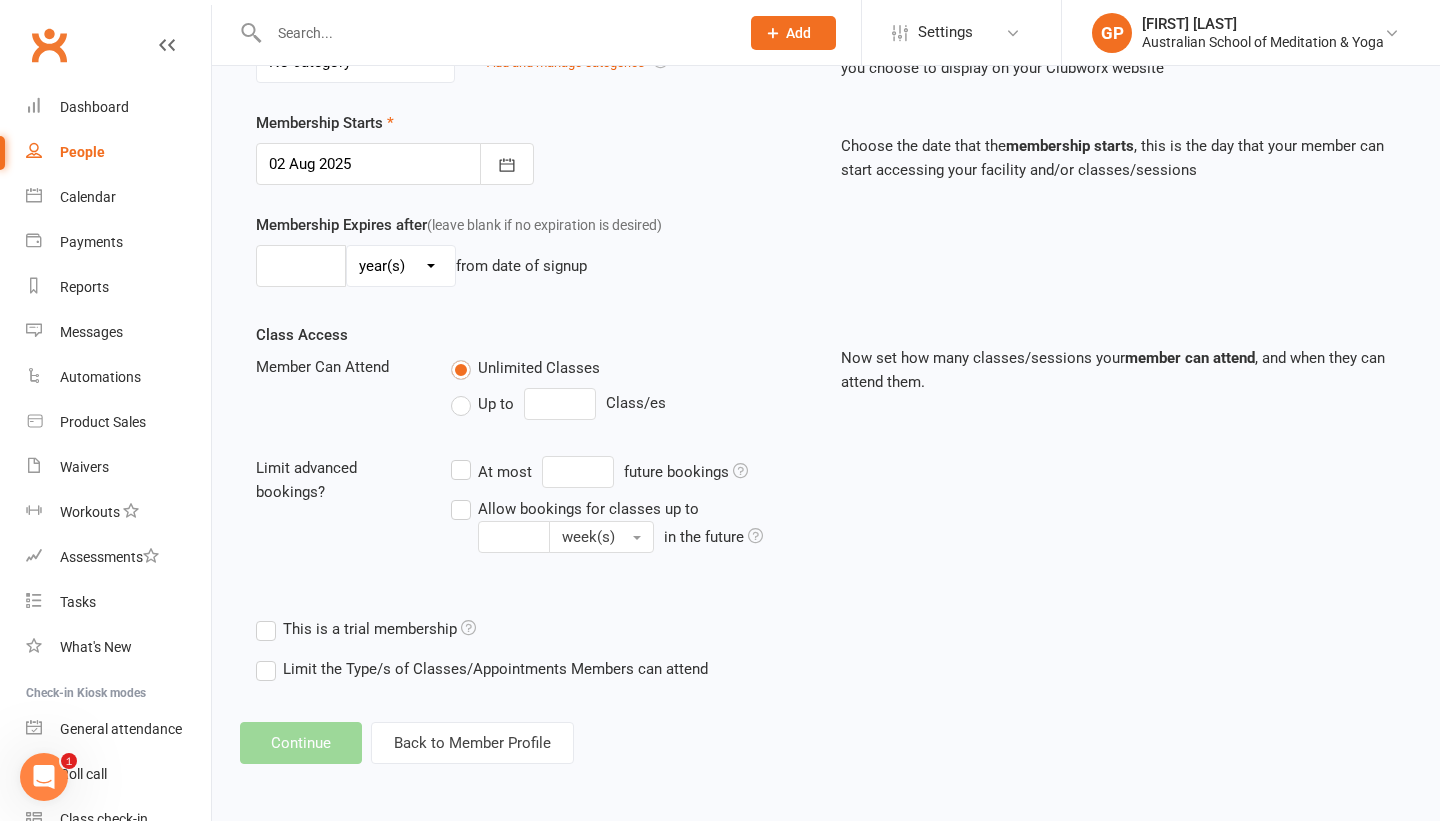 scroll, scrollTop: 0, scrollLeft: 0, axis: both 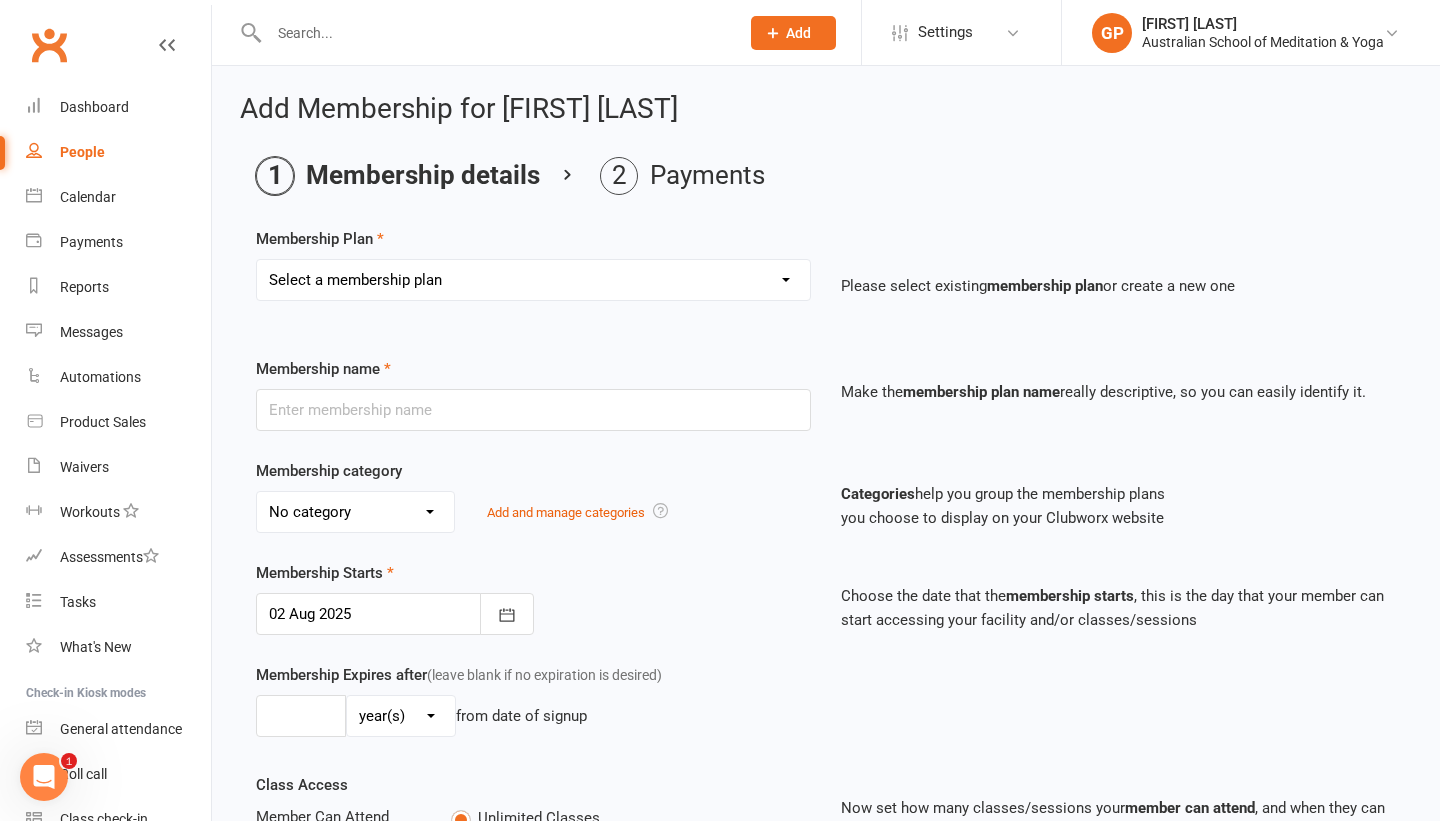 click on "Select a membership plan Create new Membership Plan Intro: Unlimited 1 Month Membership Intro: 6 Class Pass Intro: 6 Class Pass Concession - For Full time Students/Concession Pass Holders Only. 6 Class Pass 6 Class Pass Concession - For Full time Students/Concession Pass Holders Only. 12 Class Pass 12 Class Pass Concession - For Full time Students/Concession Pass Holders Only. Unlimited 1 Month Membership Unlimited 3 Month Membership Unlimited 6 Month Membership: Monthly Payments Unlimited Yearly Membership: Fortnightly Payments Unlimited Yearly Membership: Monthly Payments 6 Months Upfront Membership 12 Months Upfront Membership Casual Casual Concession - For Full time Students/Concession Pass Holders Only. Unlimited 3 Months Membership - $99 - New Members Unlimited 6 month Fortnightly payments Open Day - 6 Months Upfront Membership Open Day - 12 Months Upfront Membership 12 Class Intro Offer - $99 - News Members Deep Peace 10 Class Pass $50 Gift Card Voucher $100 Gift Card Voucher $100 Donation" at bounding box center [533, 280] 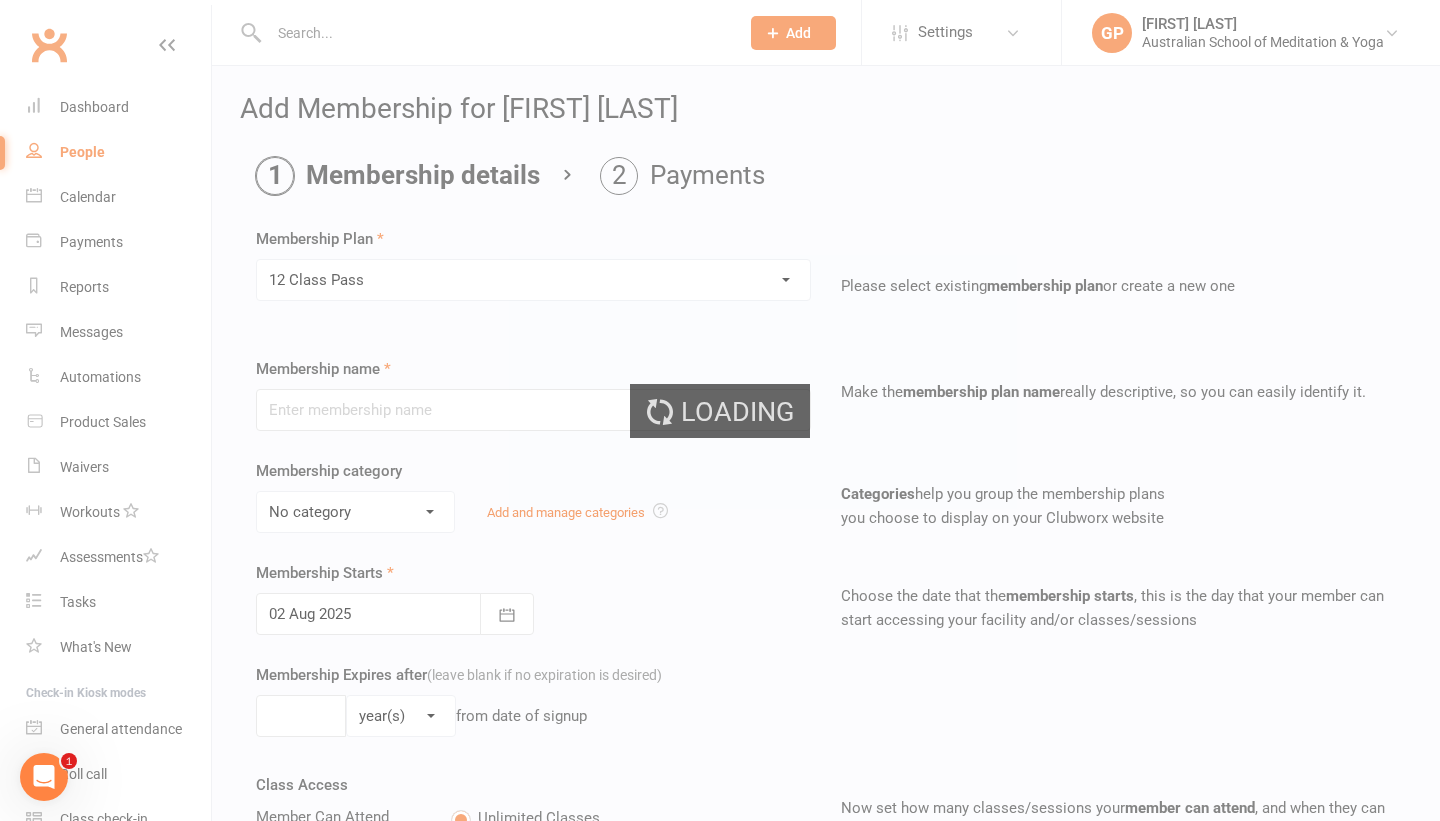 type on "12 Class Pass" 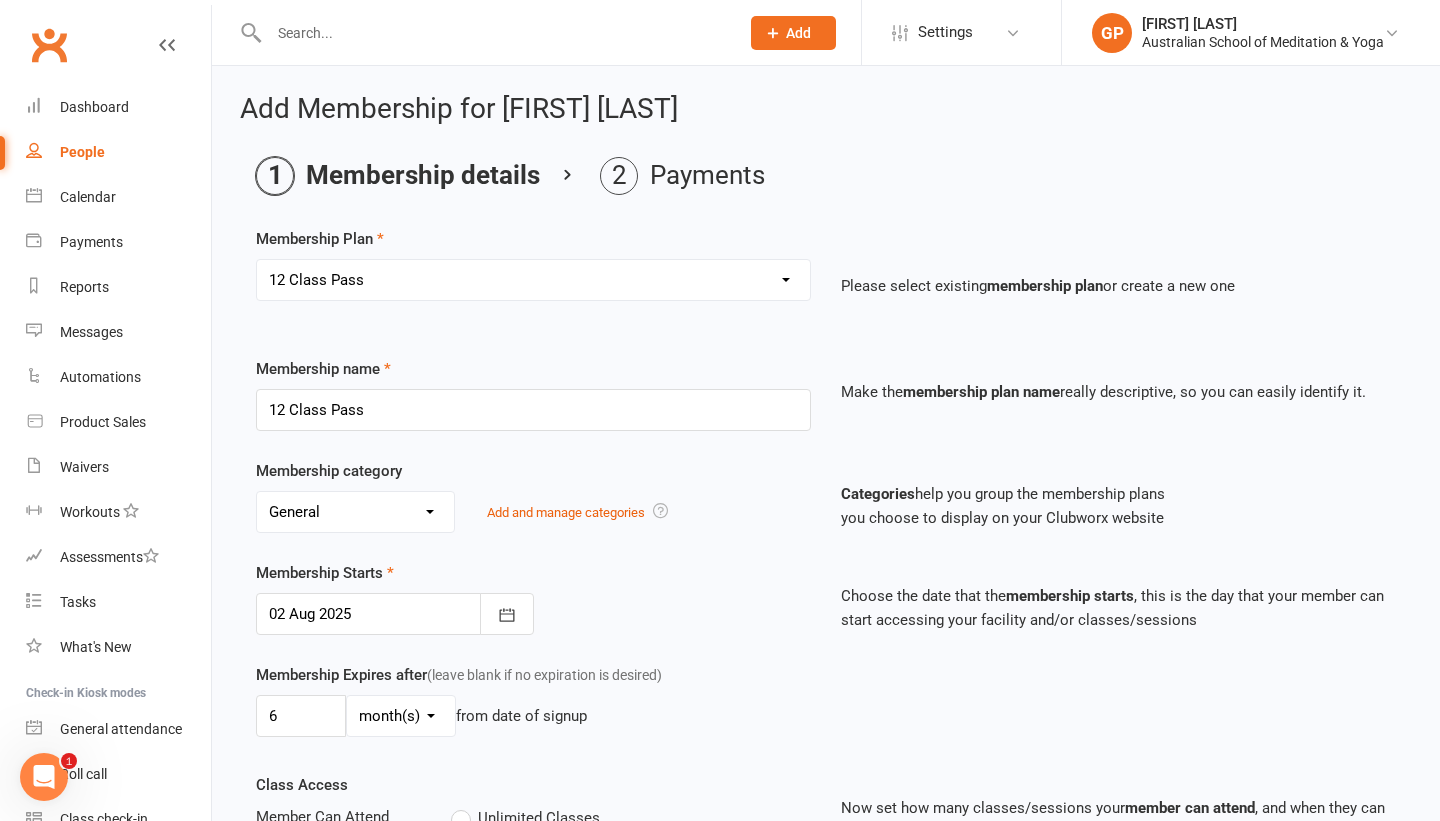 scroll, scrollTop: 852, scrollLeft: 0, axis: vertical 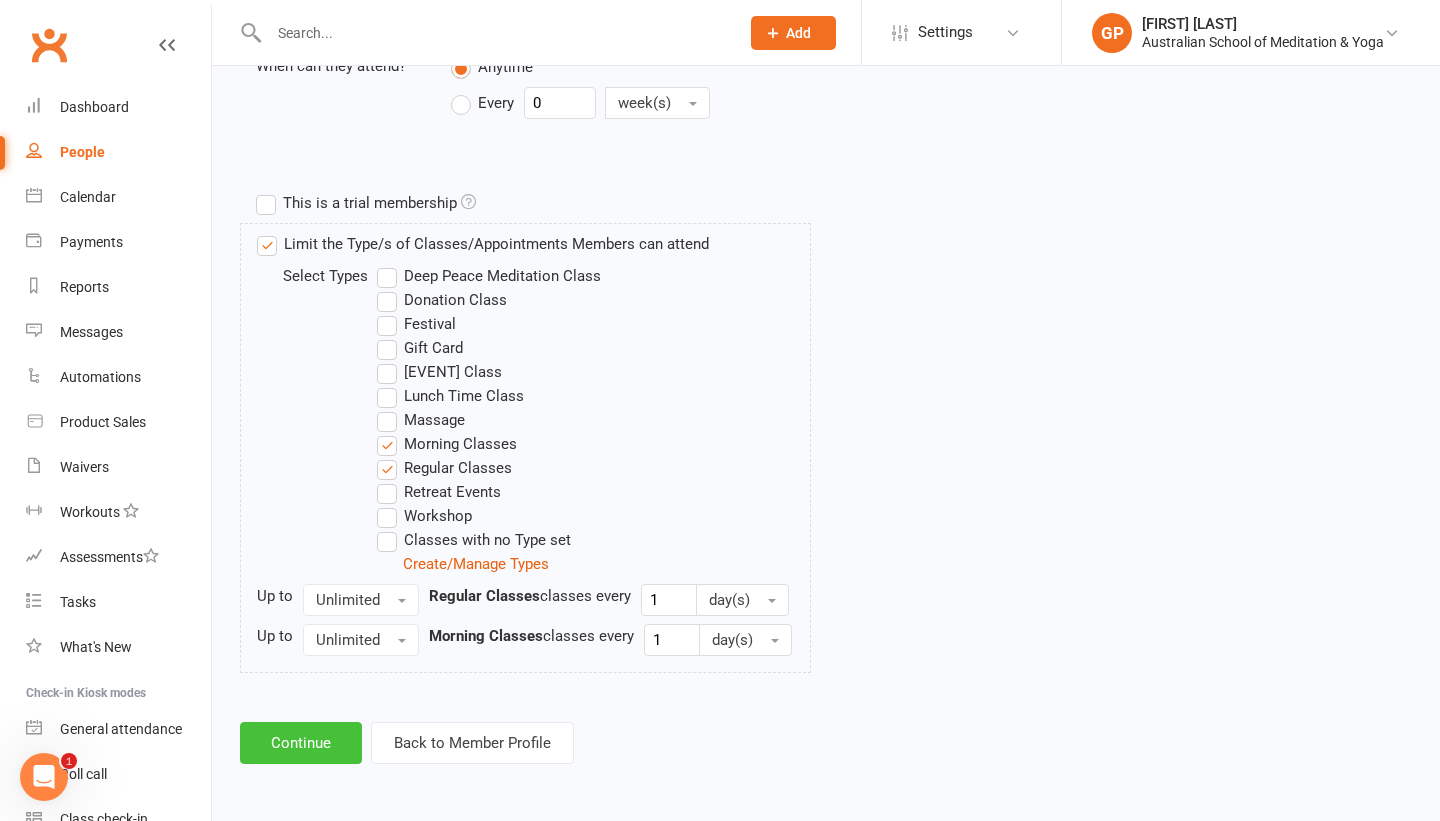 click on "Continue" at bounding box center [301, 743] 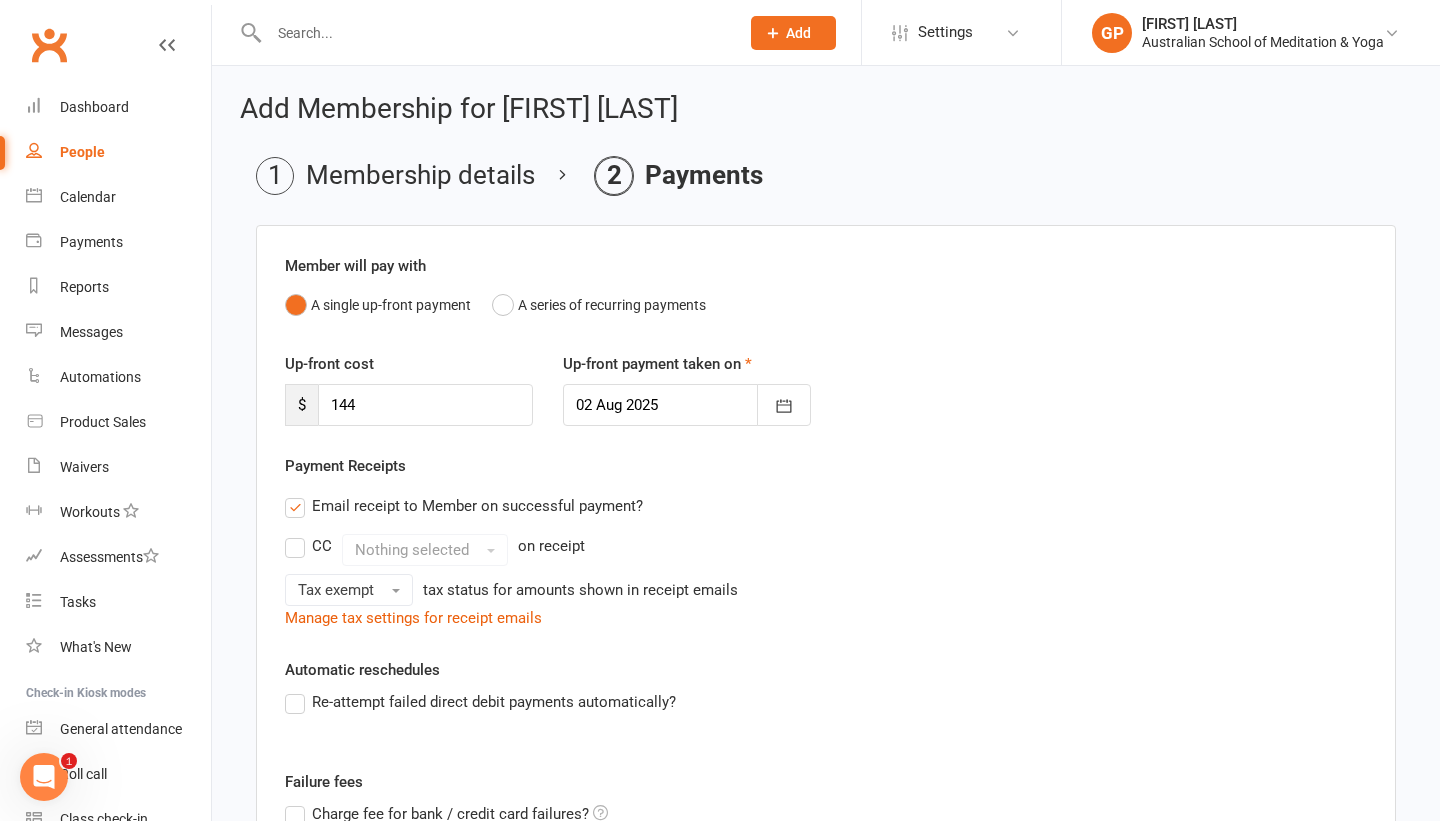 scroll, scrollTop: 348, scrollLeft: 0, axis: vertical 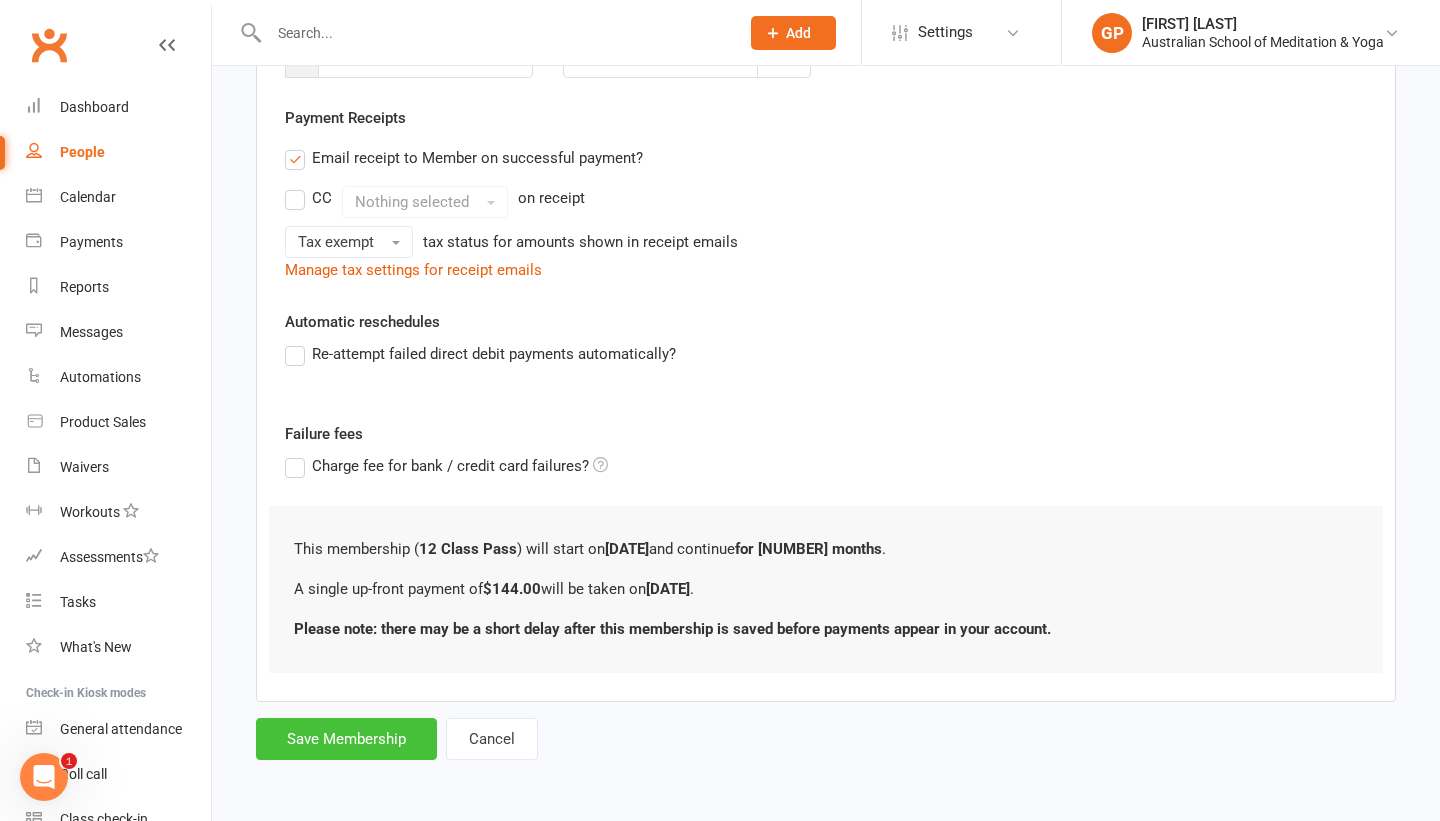 click on "Save Membership" at bounding box center (346, 739) 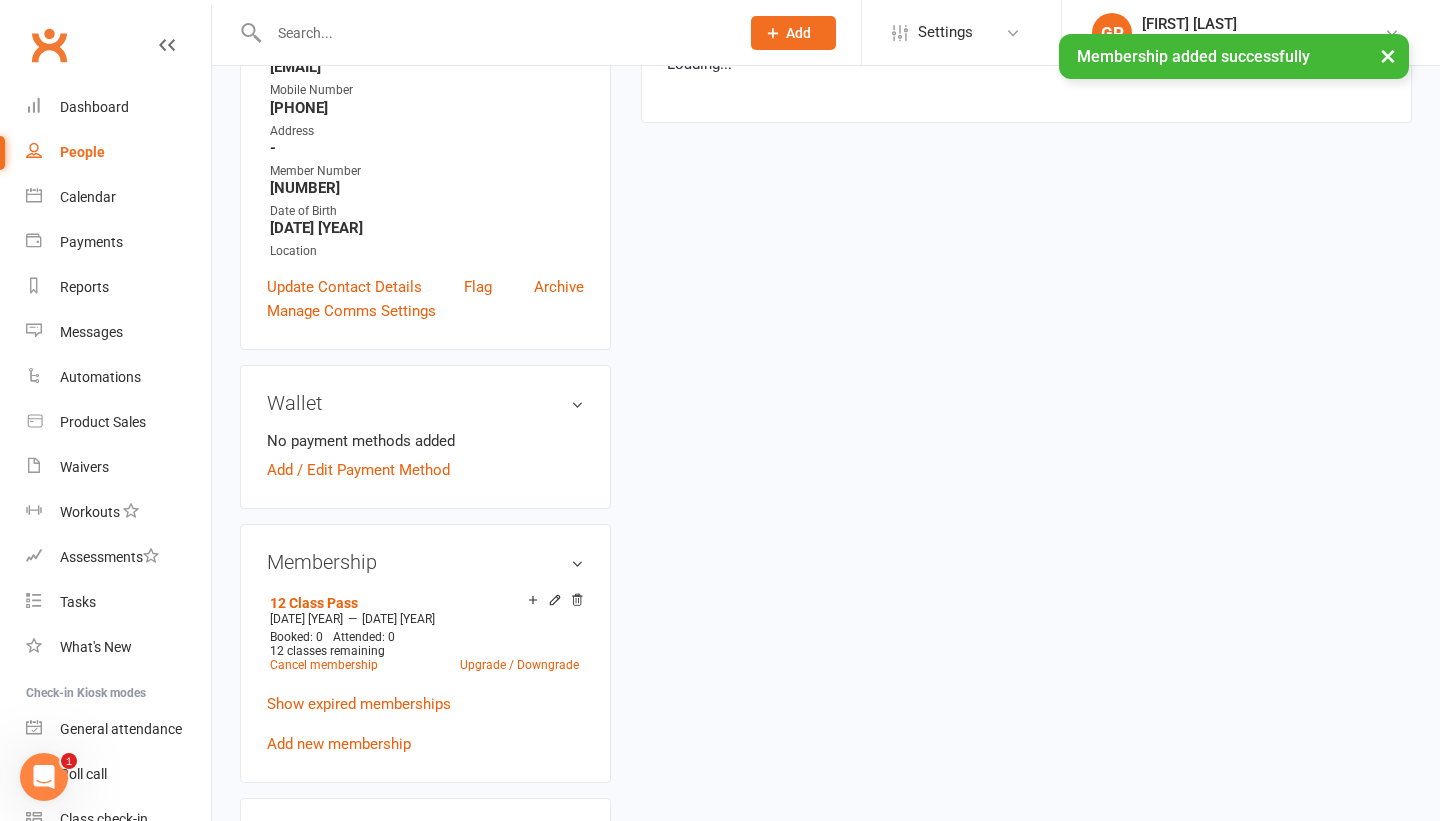 scroll, scrollTop: 0, scrollLeft: 0, axis: both 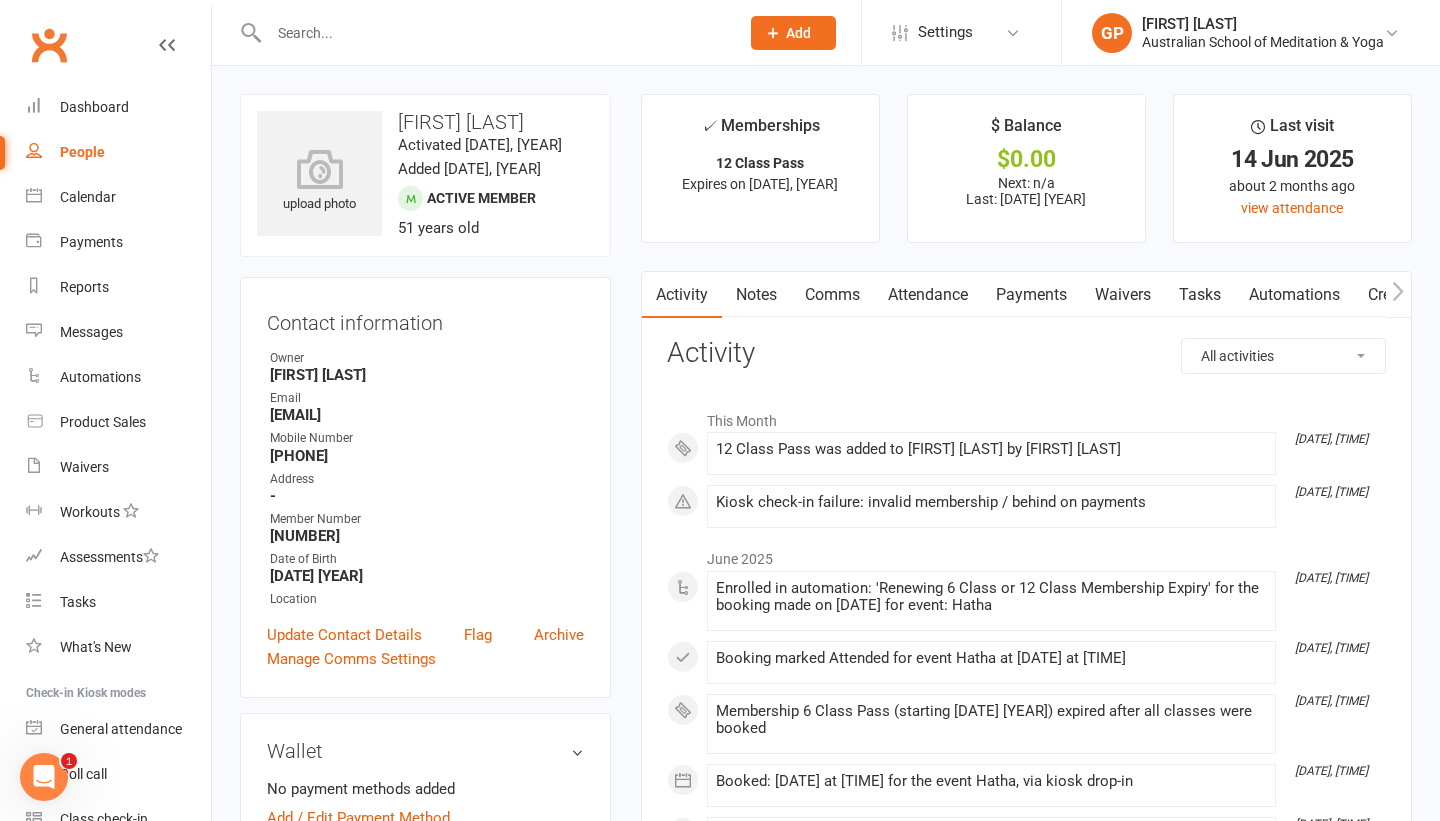 click on "Payments" at bounding box center [1031, 295] 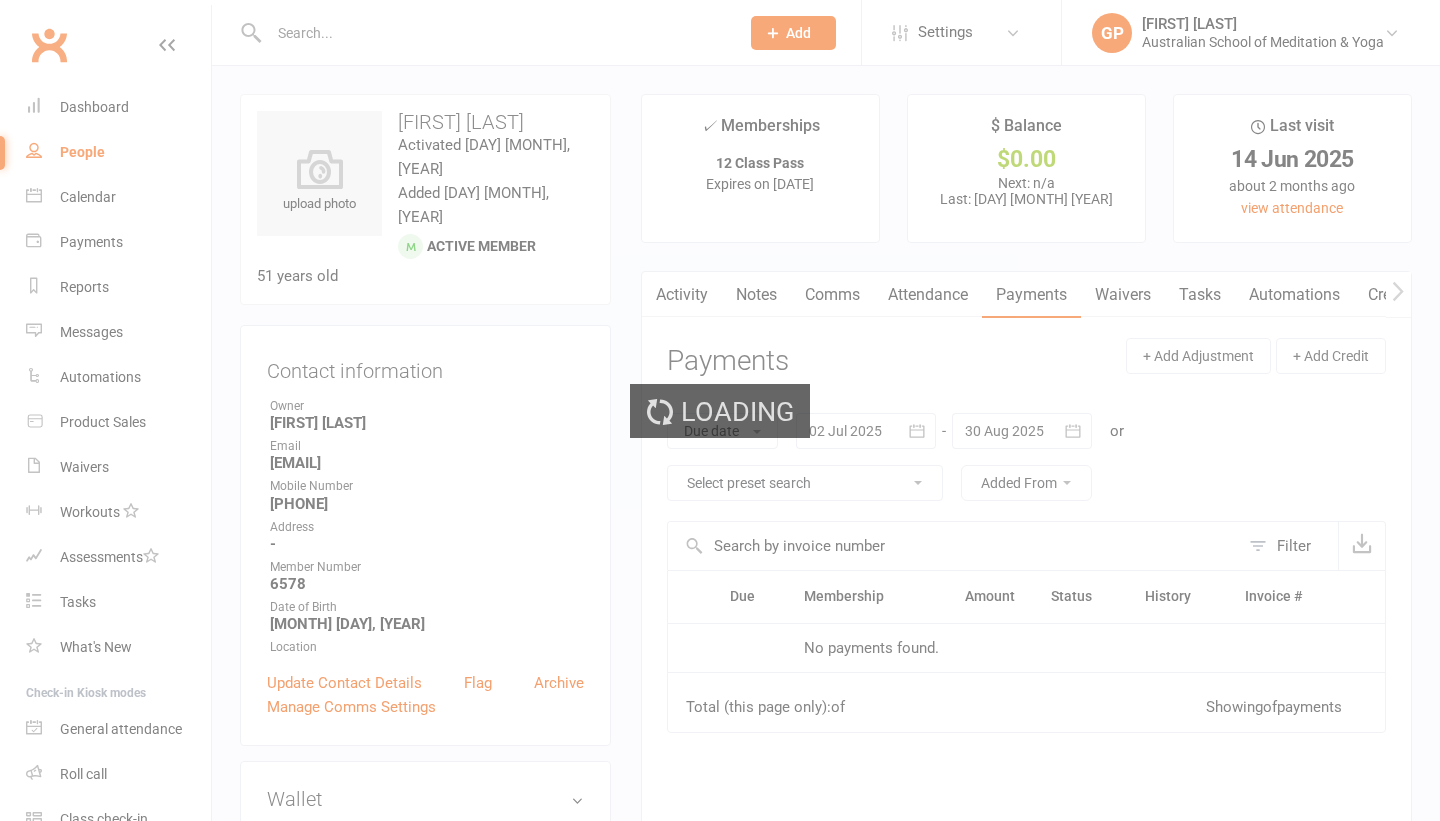 scroll, scrollTop: 0, scrollLeft: 0, axis: both 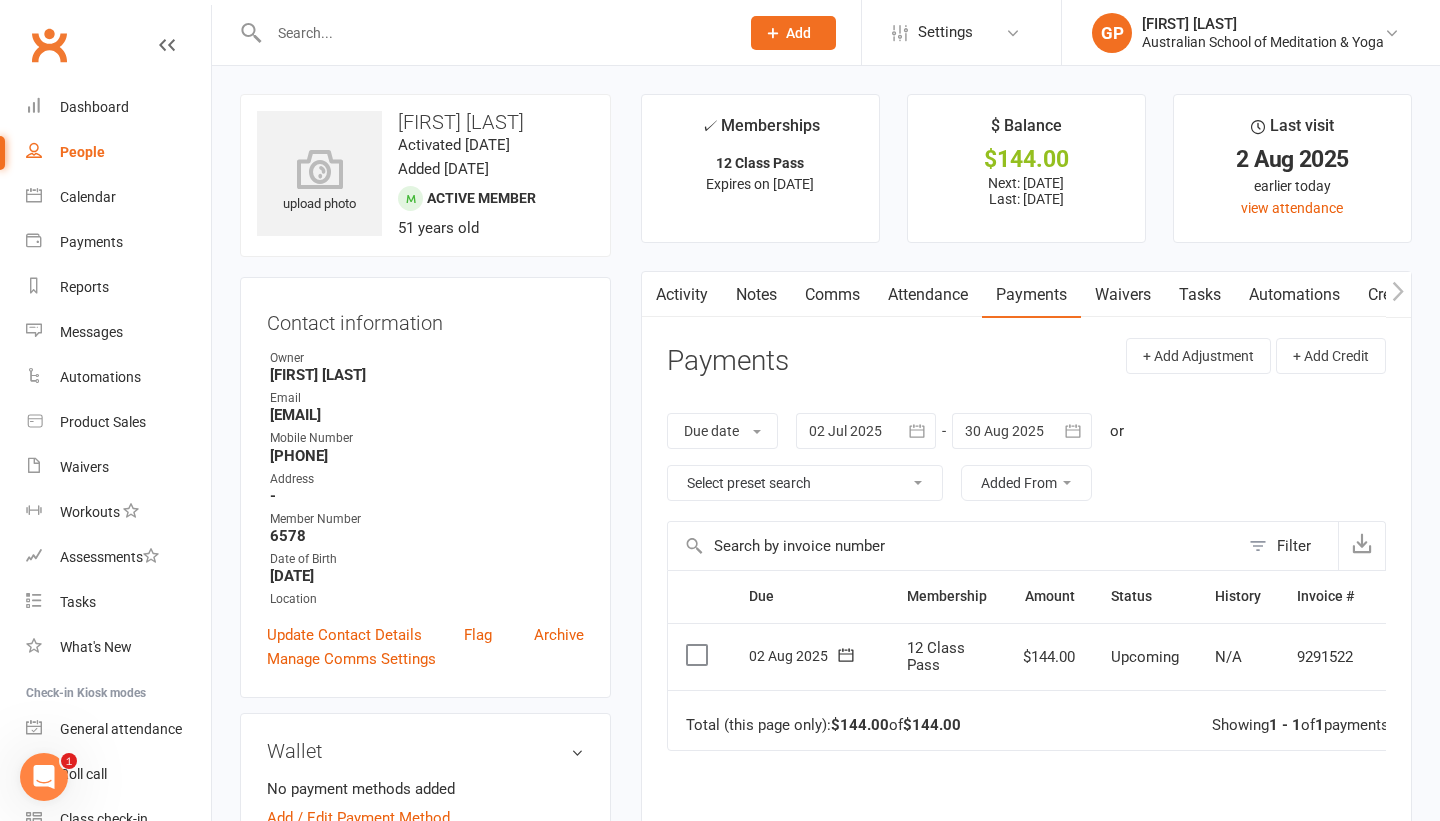 click at bounding box center [699, 655] 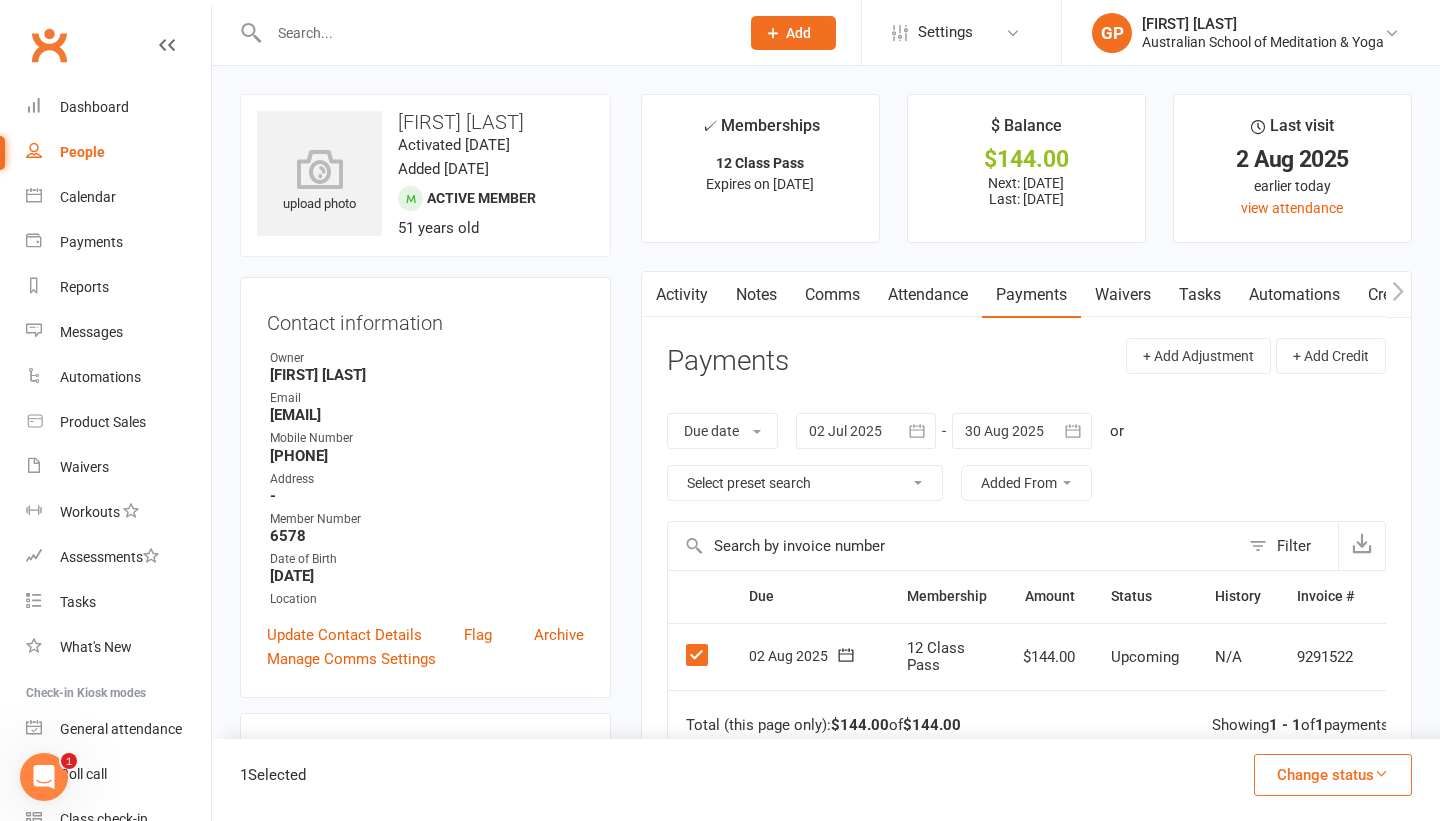 click on "Change status" at bounding box center [1333, 775] 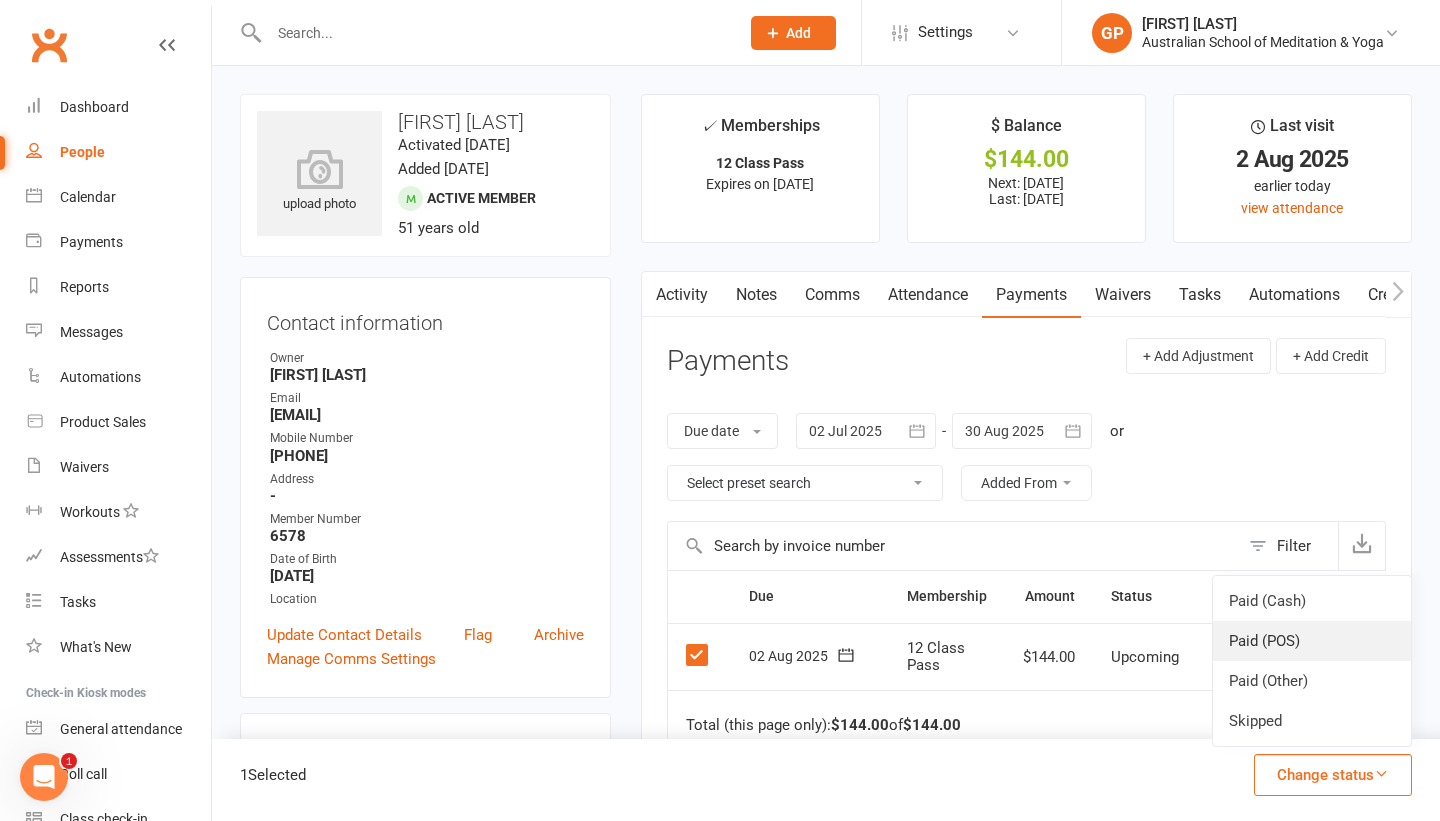 click on "Paid (POS)" at bounding box center [1312, 641] 